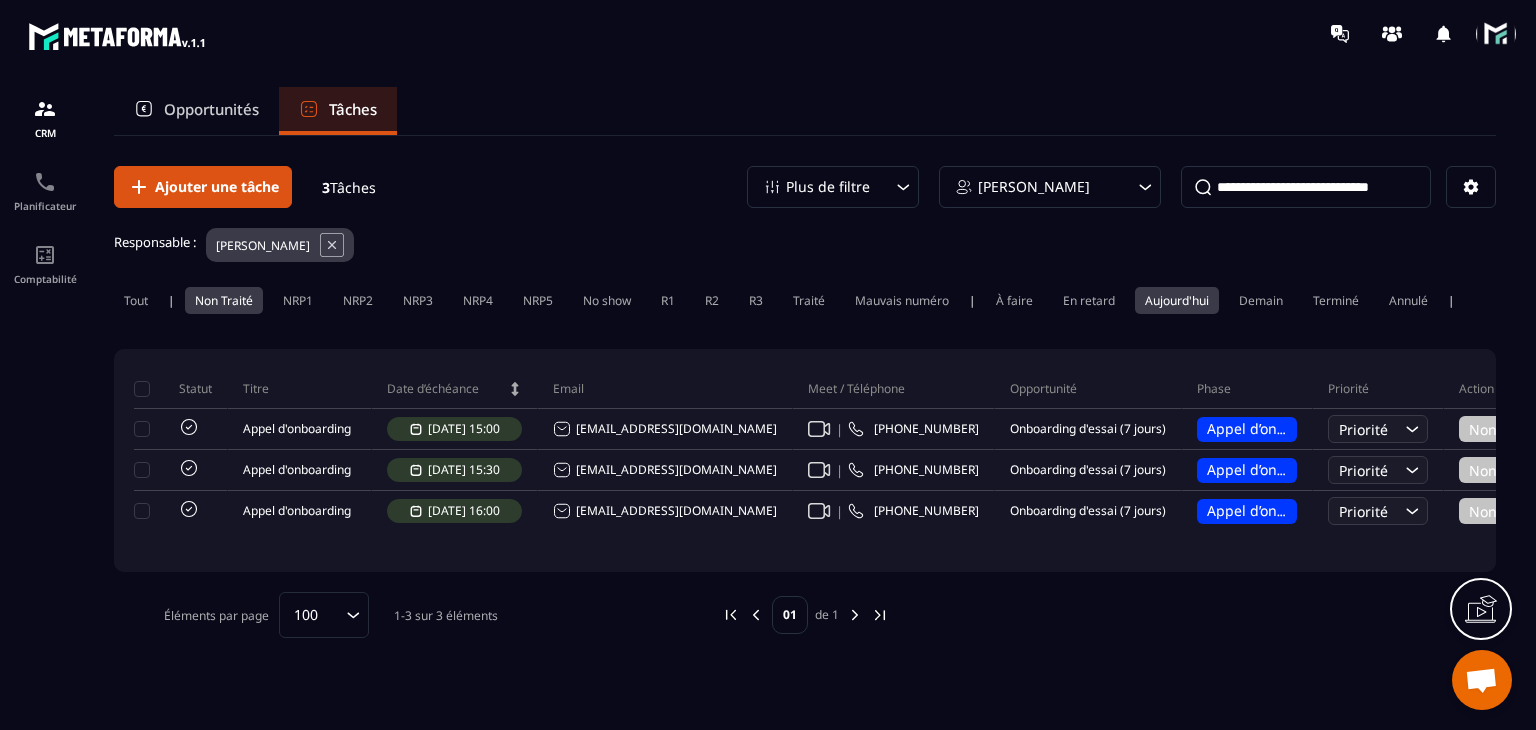 scroll, scrollTop: 0, scrollLeft: 0, axis: both 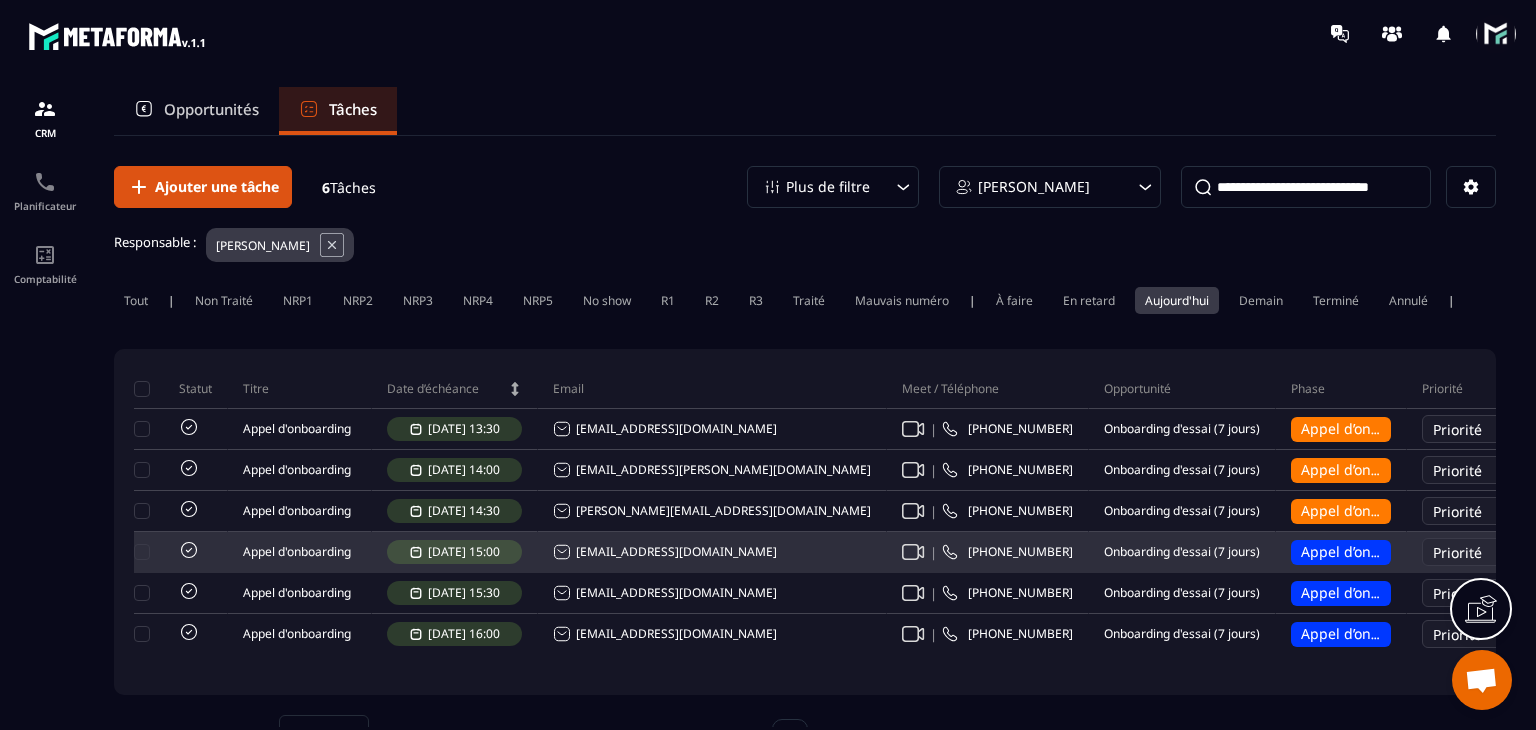 click 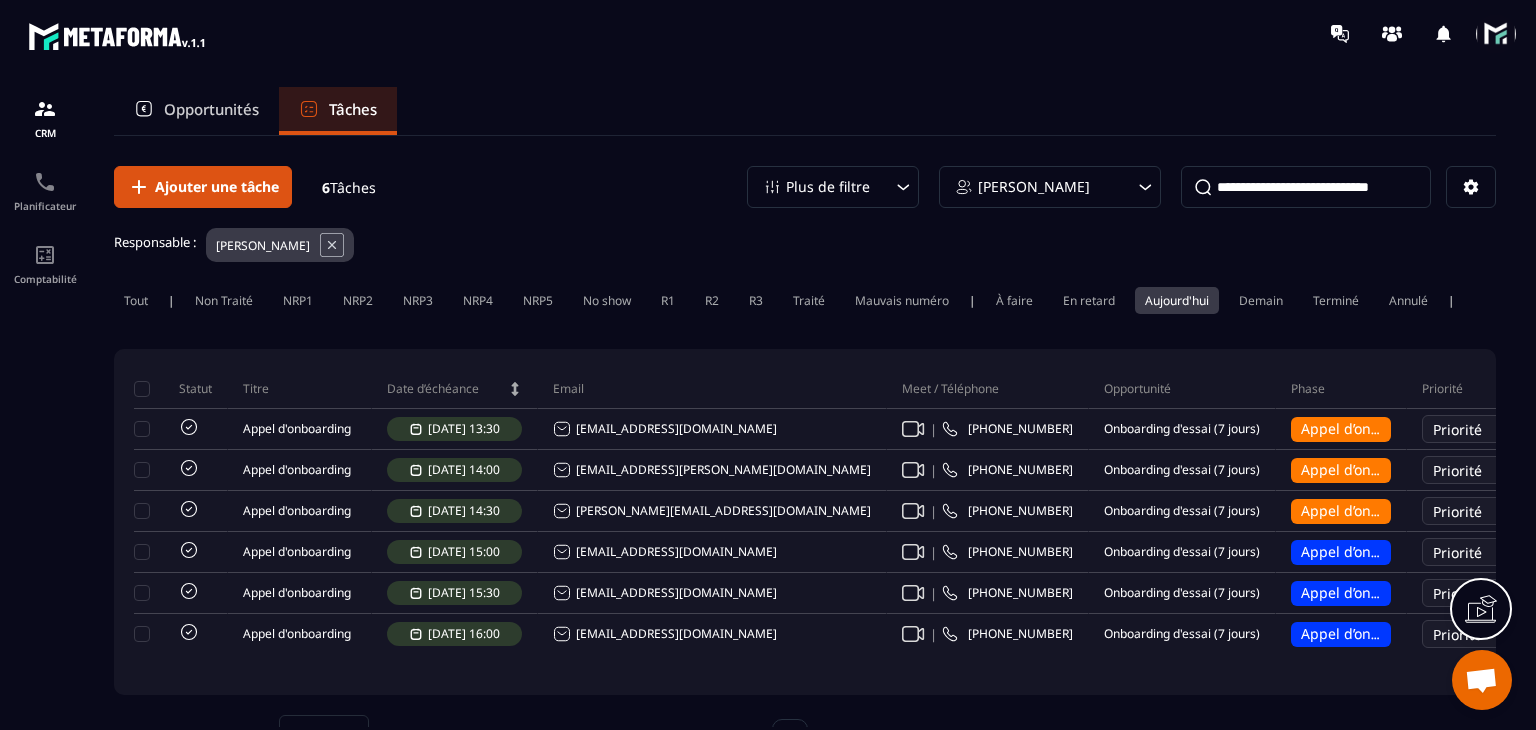 click on "Non Traité" 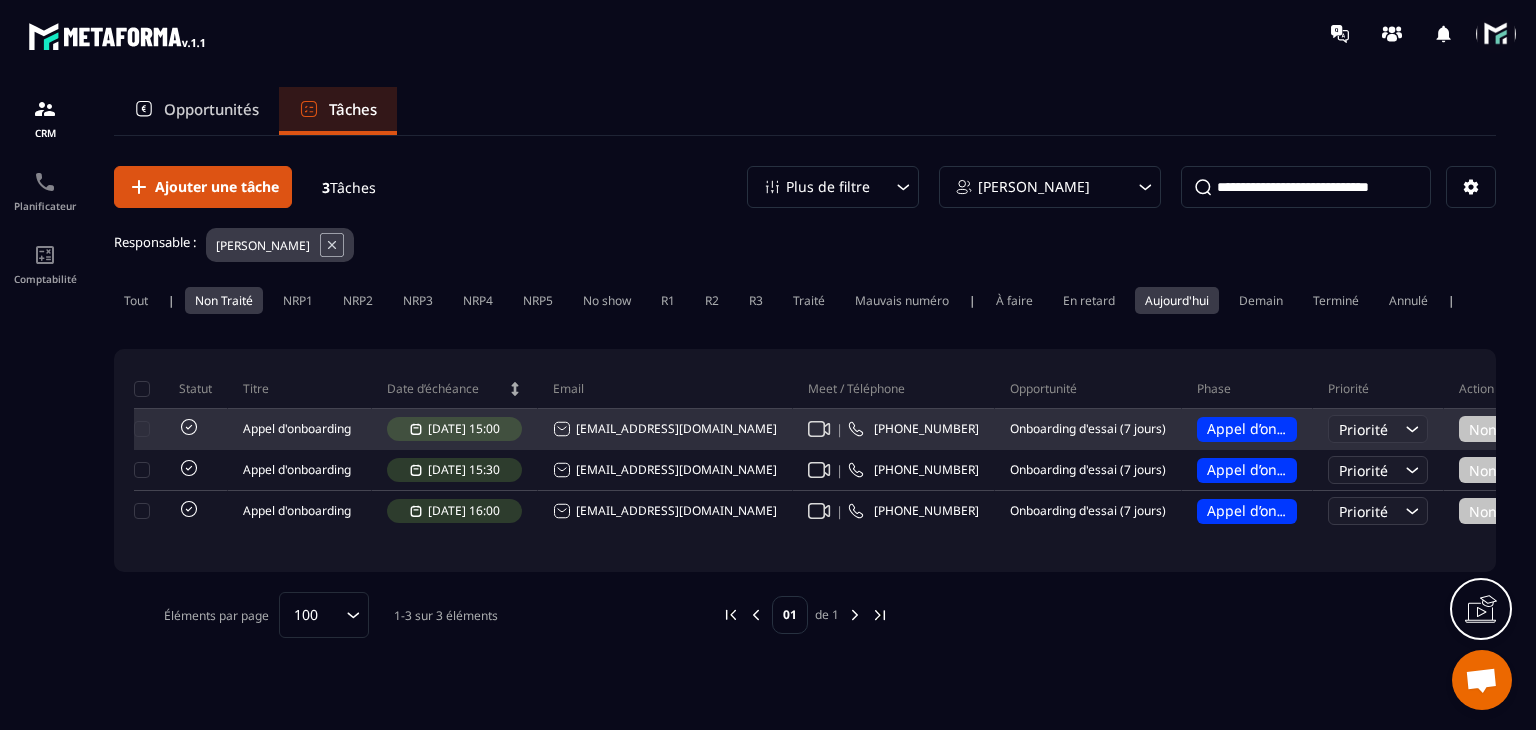 click on "Appel d’onboarding planifié" at bounding box center (1300, 428) 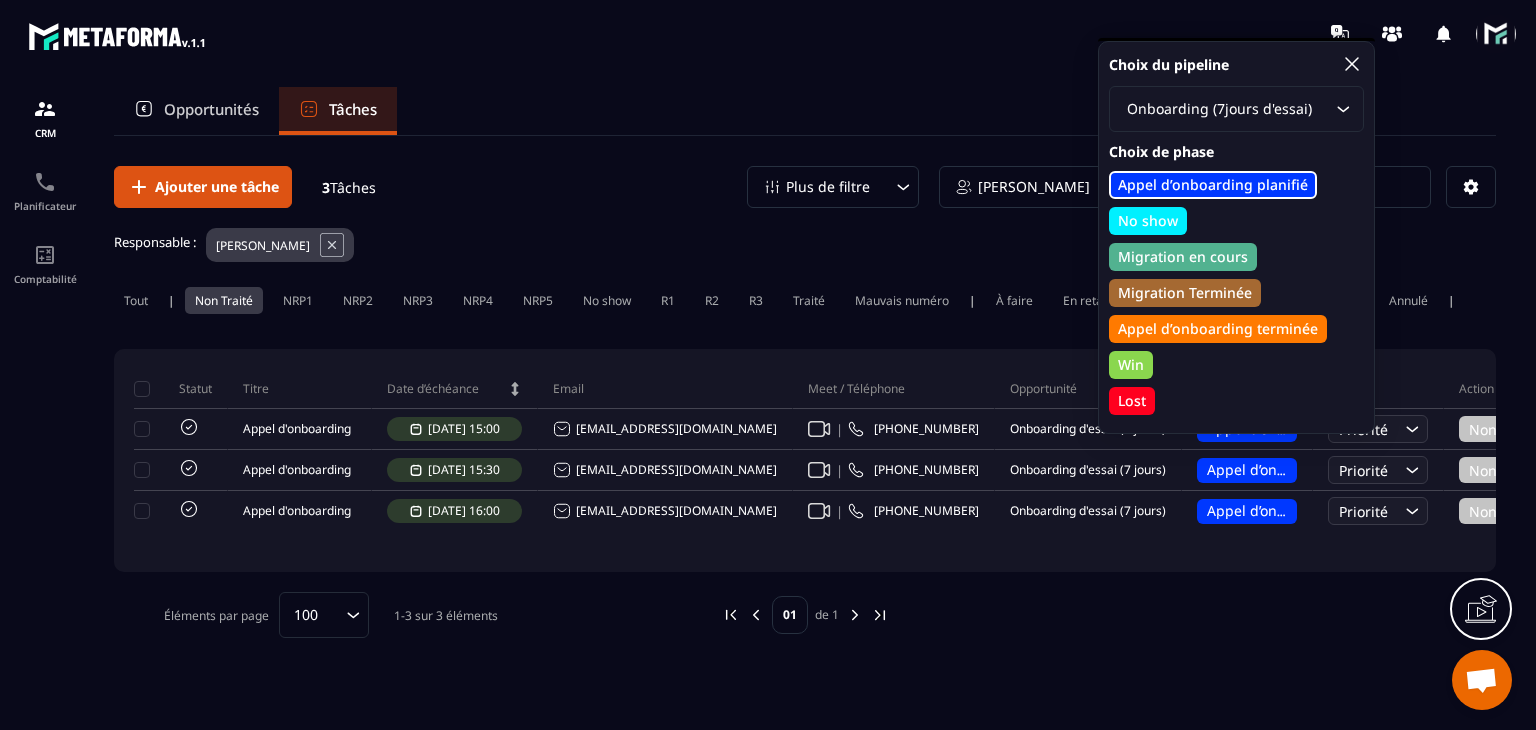 click on "Appel d’onboarding terminée" at bounding box center (1218, 329) 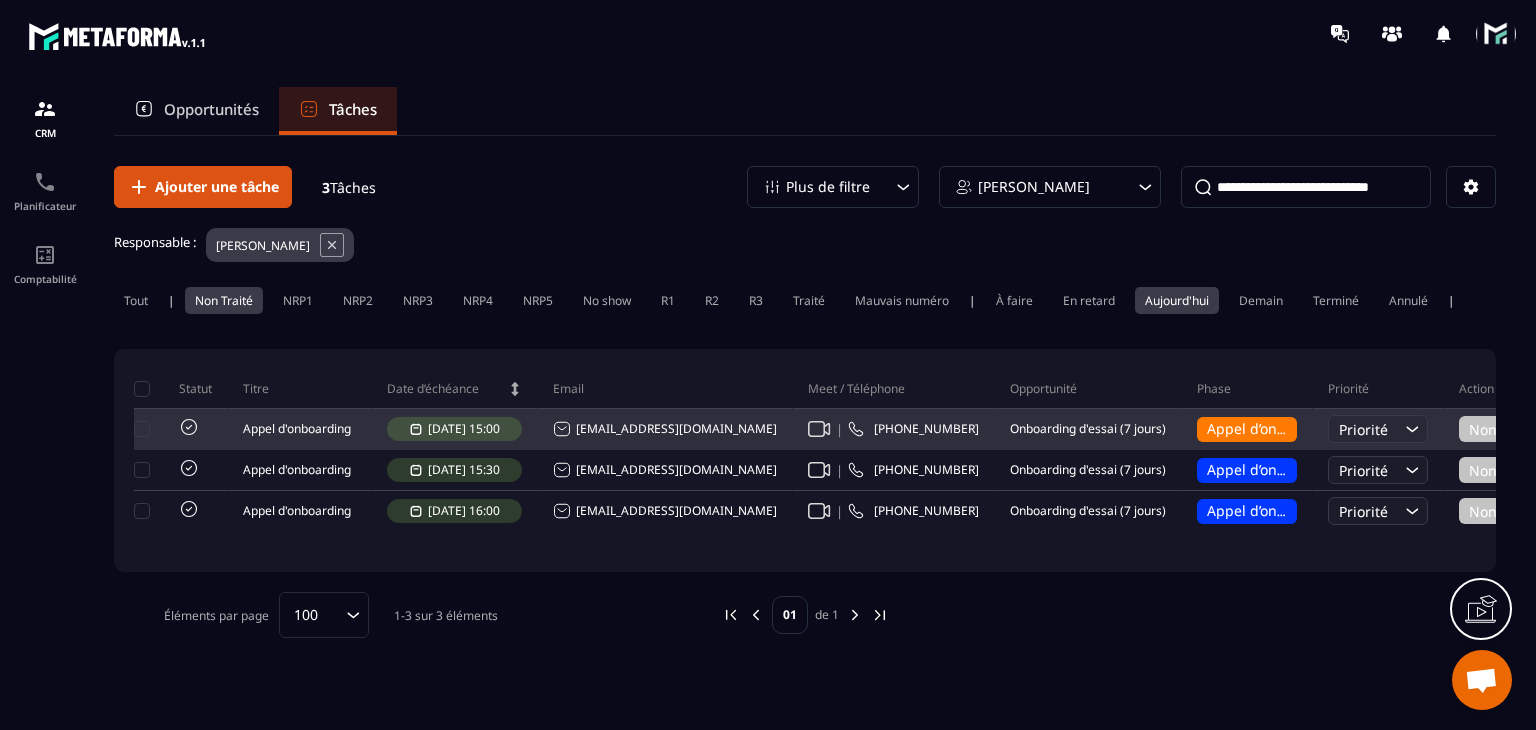 click on "Non Traité" at bounding box center (1511, 429) 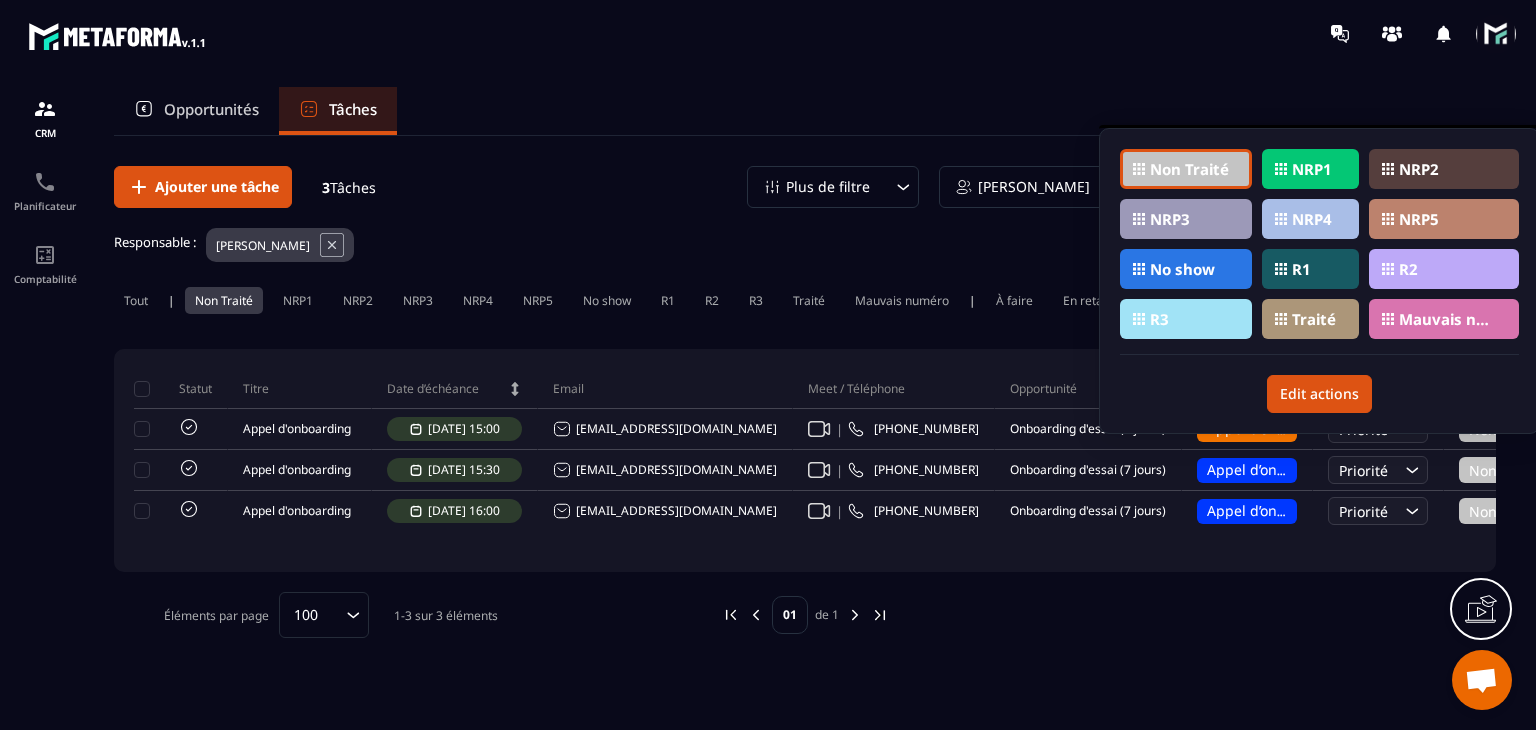 click 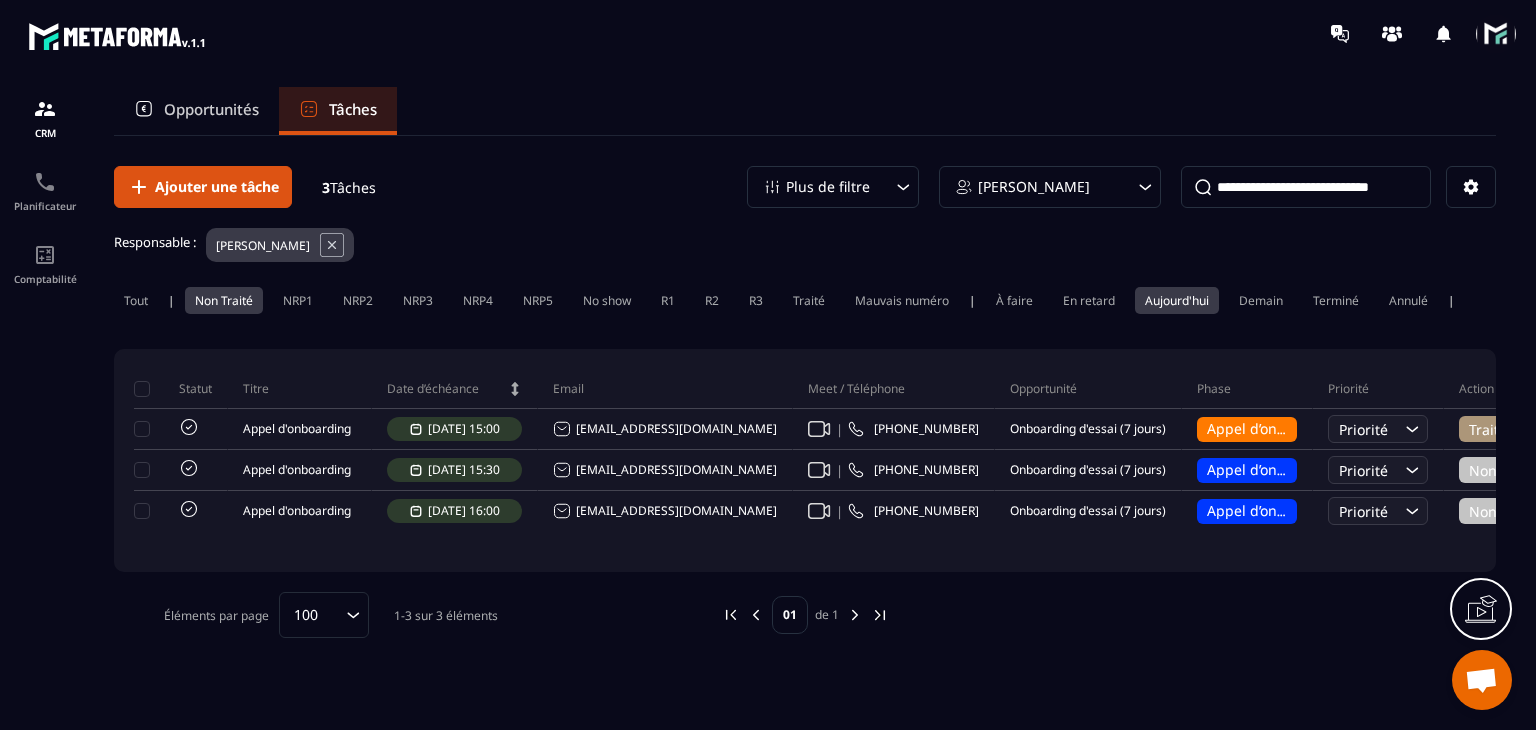click at bounding box center (1496, 34) 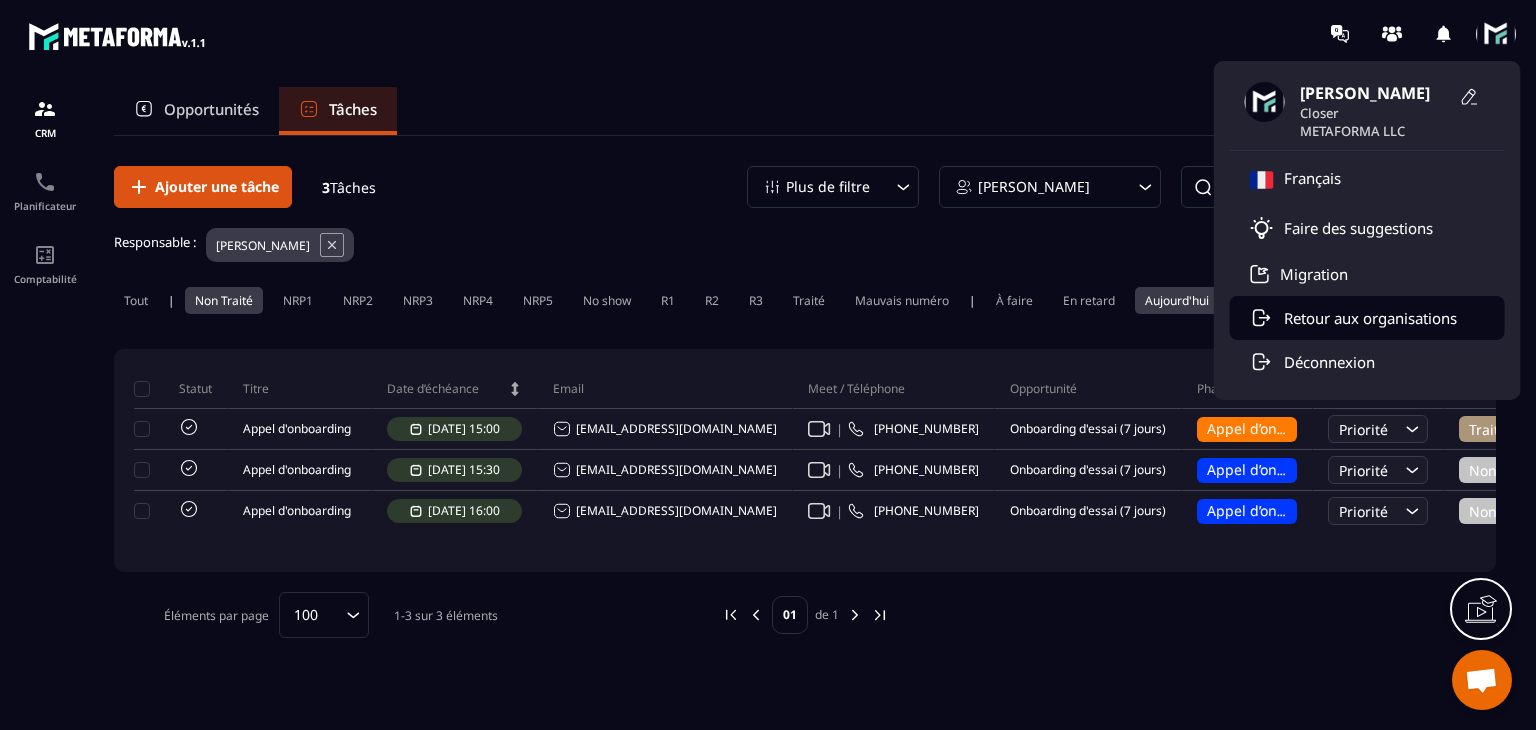 click on "Retour aux organisations" at bounding box center (1367, 318) 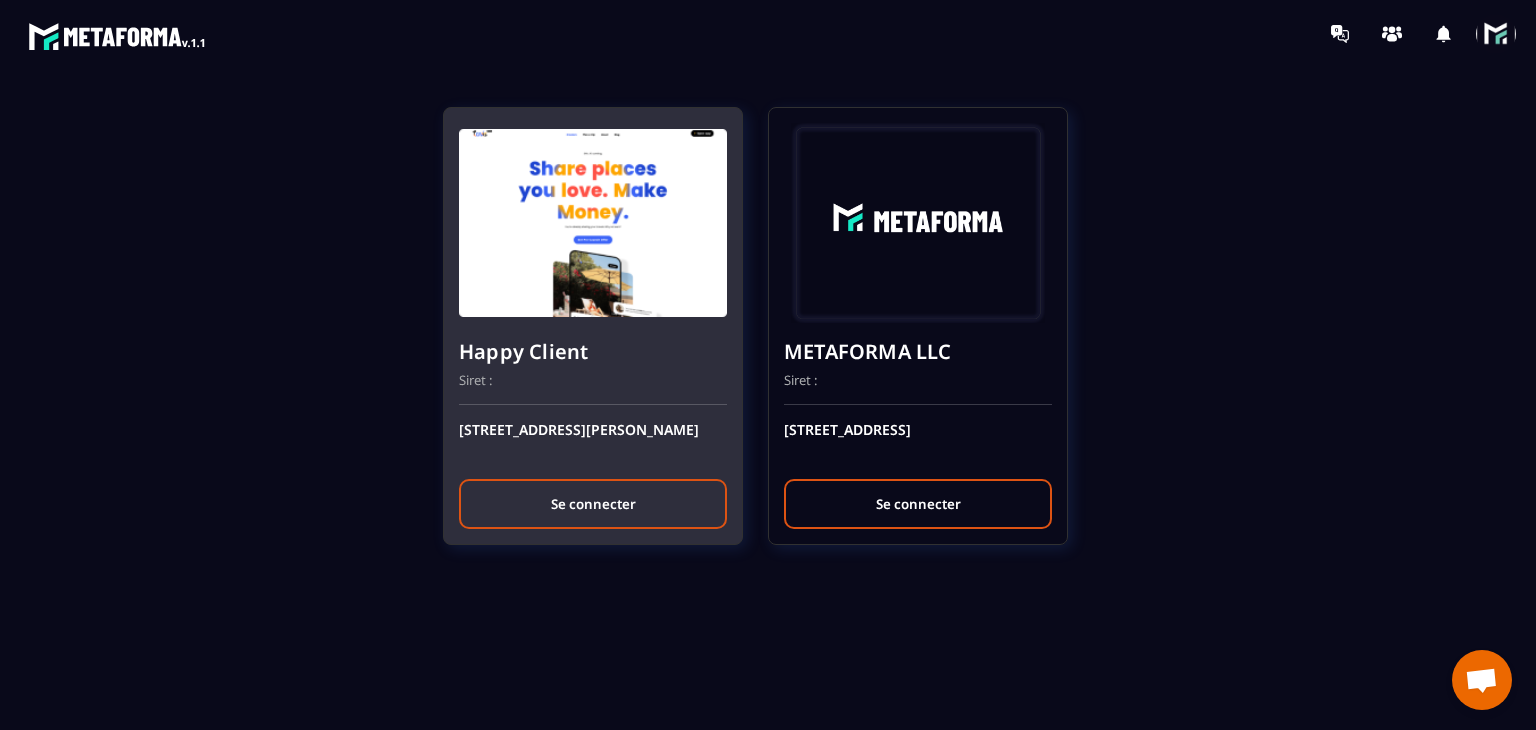 click on "Se connecter" at bounding box center (593, 504) 